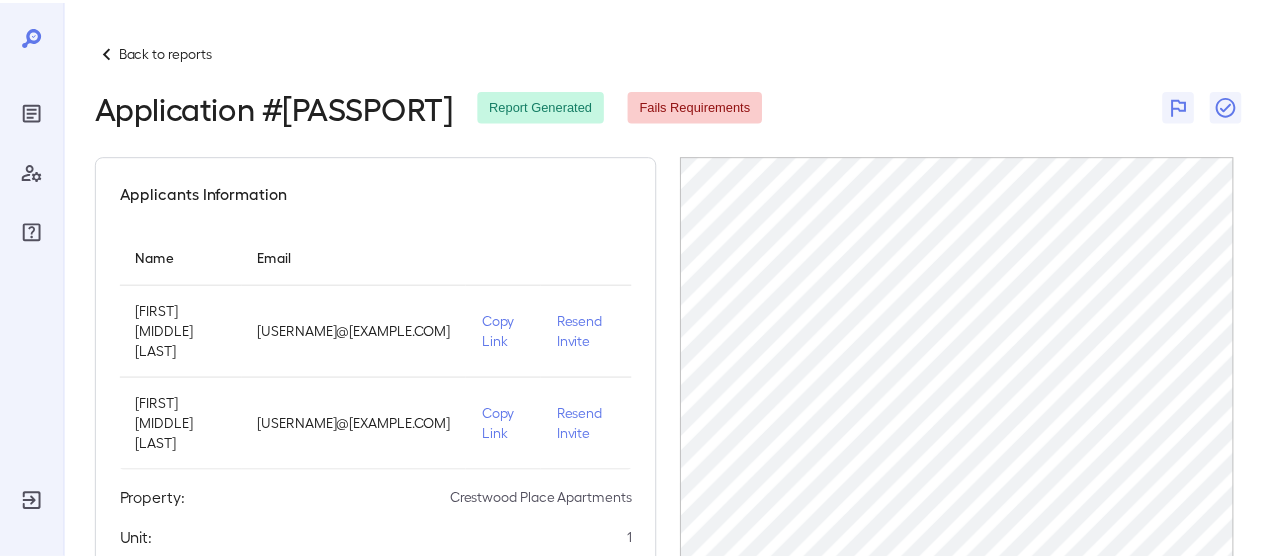 scroll, scrollTop: 0, scrollLeft: 0, axis: both 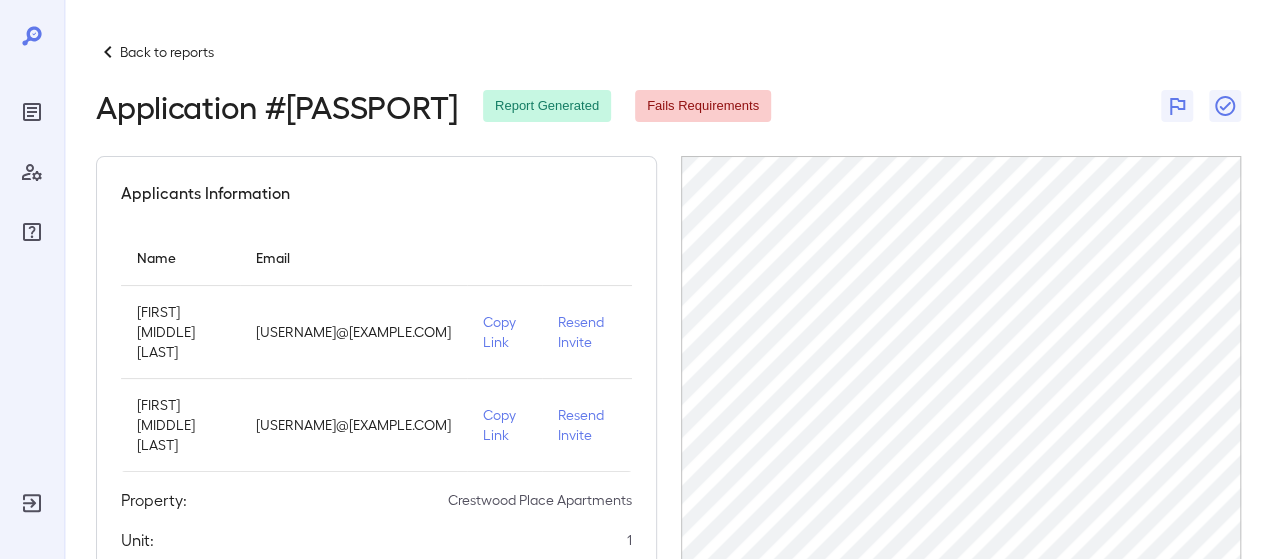 click on "Back to reports" at bounding box center [167, 52] 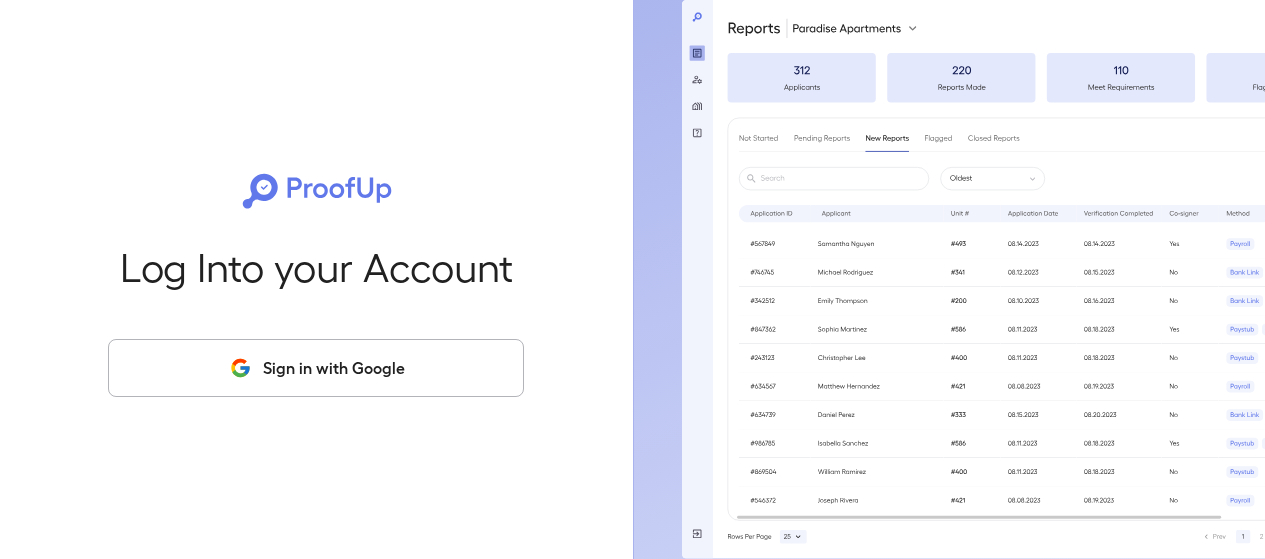 scroll, scrollTop: 0, scrollLeft: 0, axis: both 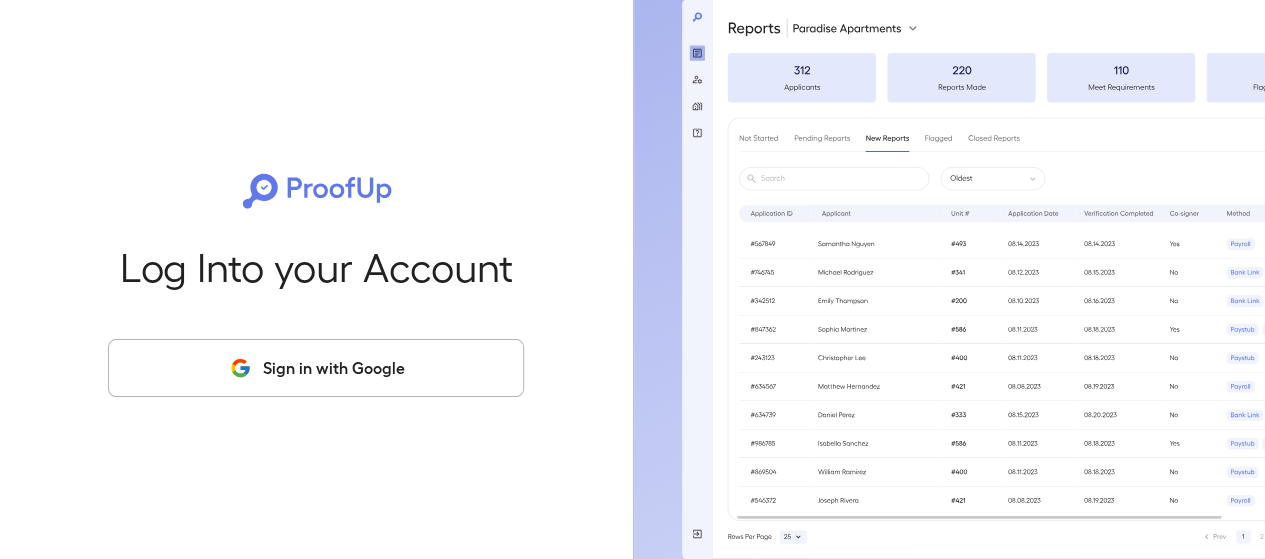 click on "Sign in with Google" at bounding box center [316, 368] 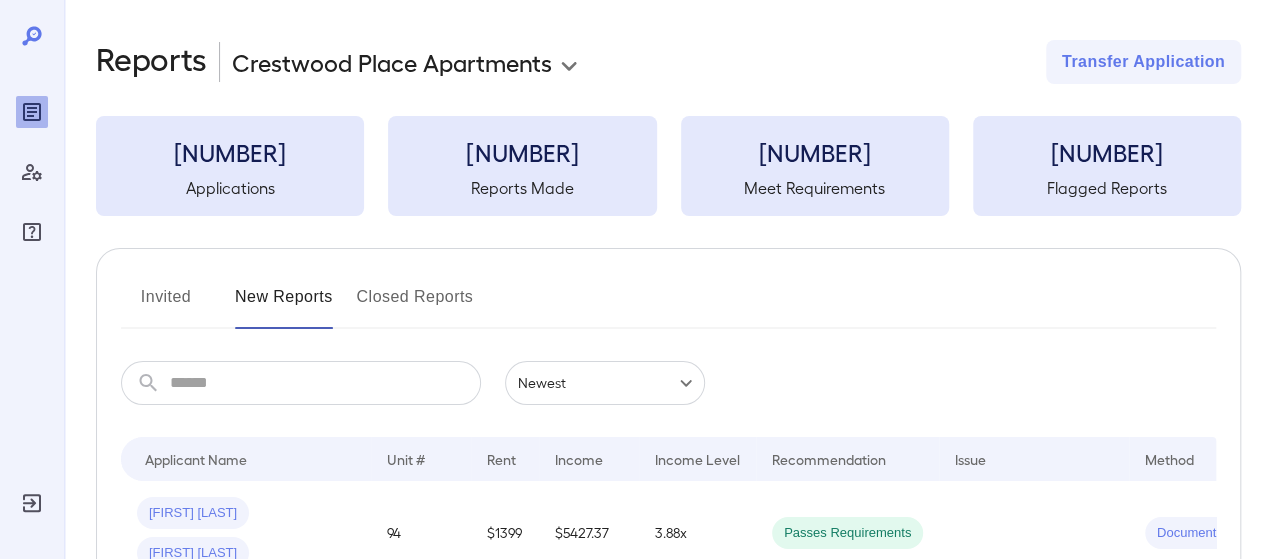 click on "Invited" at bounding box center (166, 305) 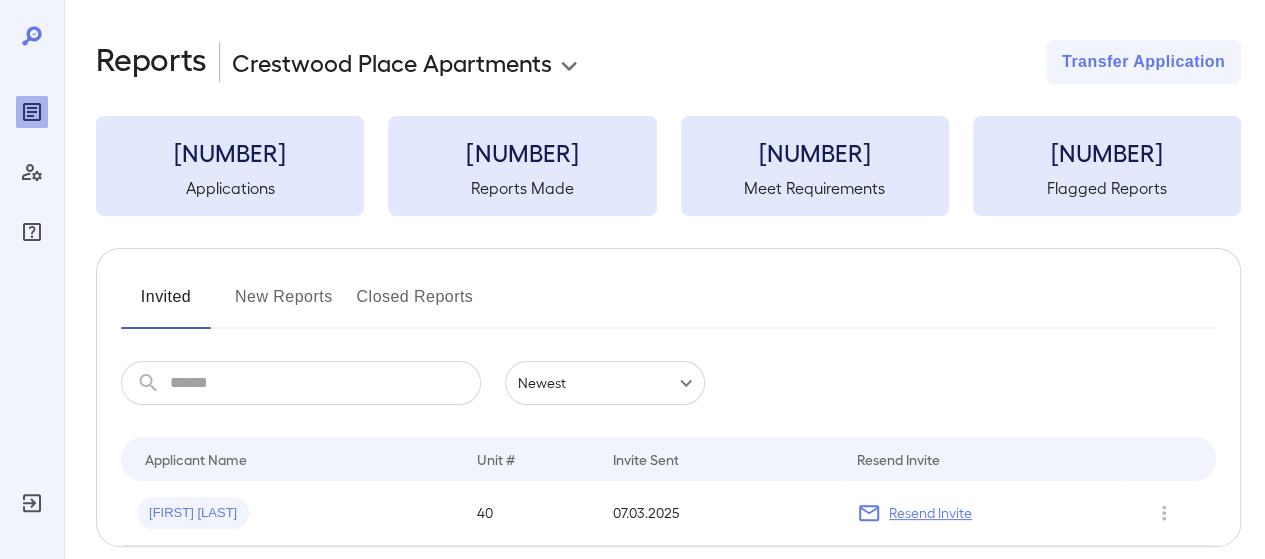 click on "**********" at bounding box center [632, 279] 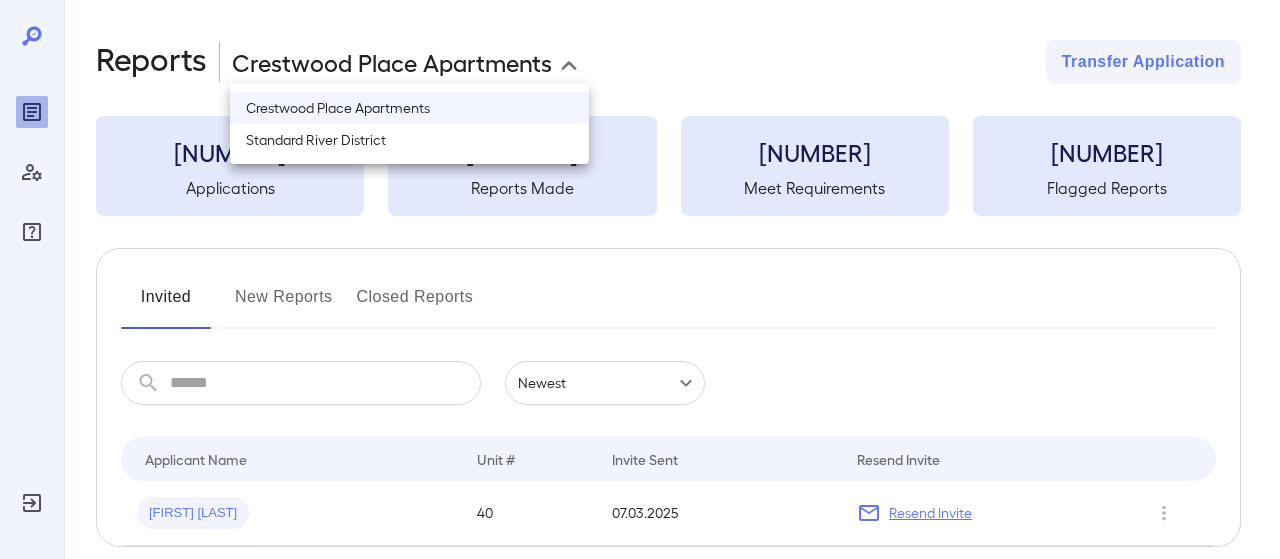click on "Standard River District" at bounding box center (409, 140) 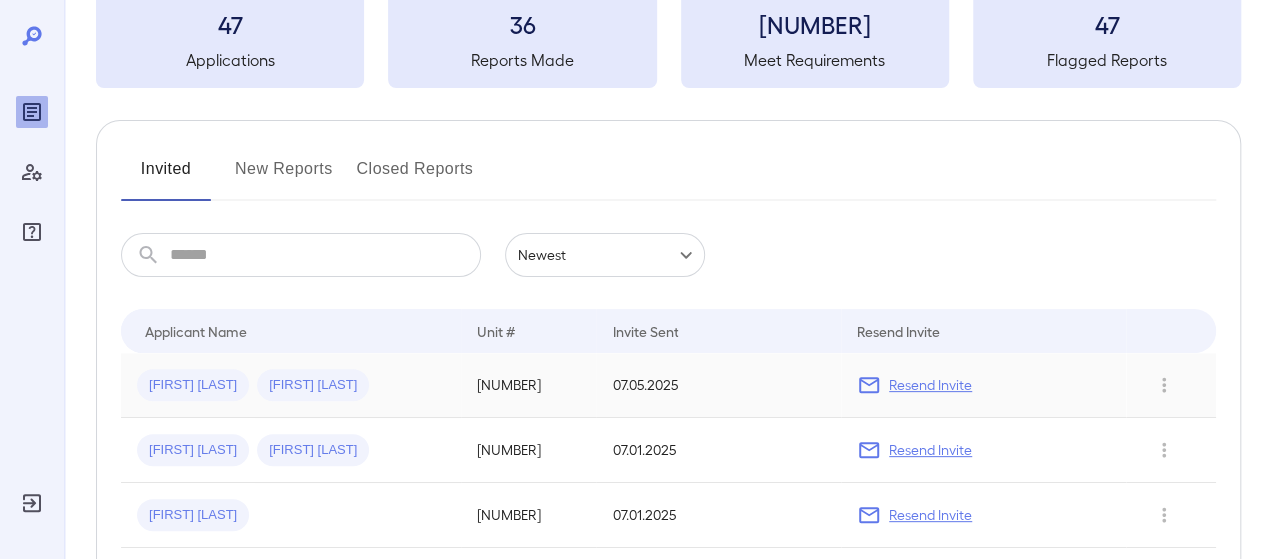 scroll, scrollTop: 284, scrollLeft: 0, axis: vertical 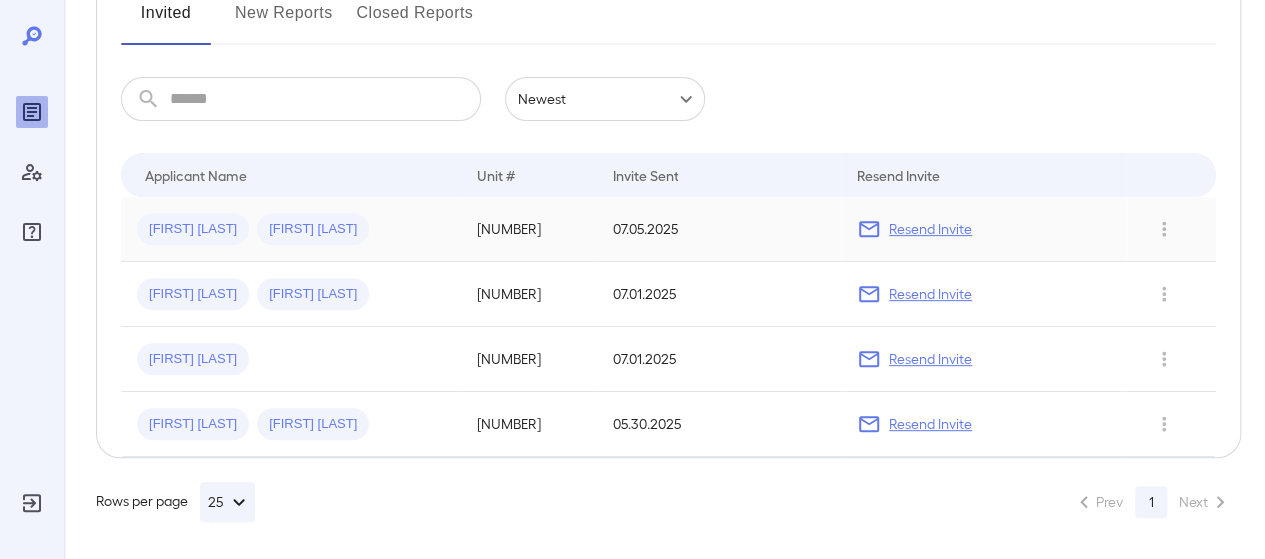 click on "[FIRST] [LAST] [LAST] [FIRST] [LAST]" at bounding box center [291, 229] 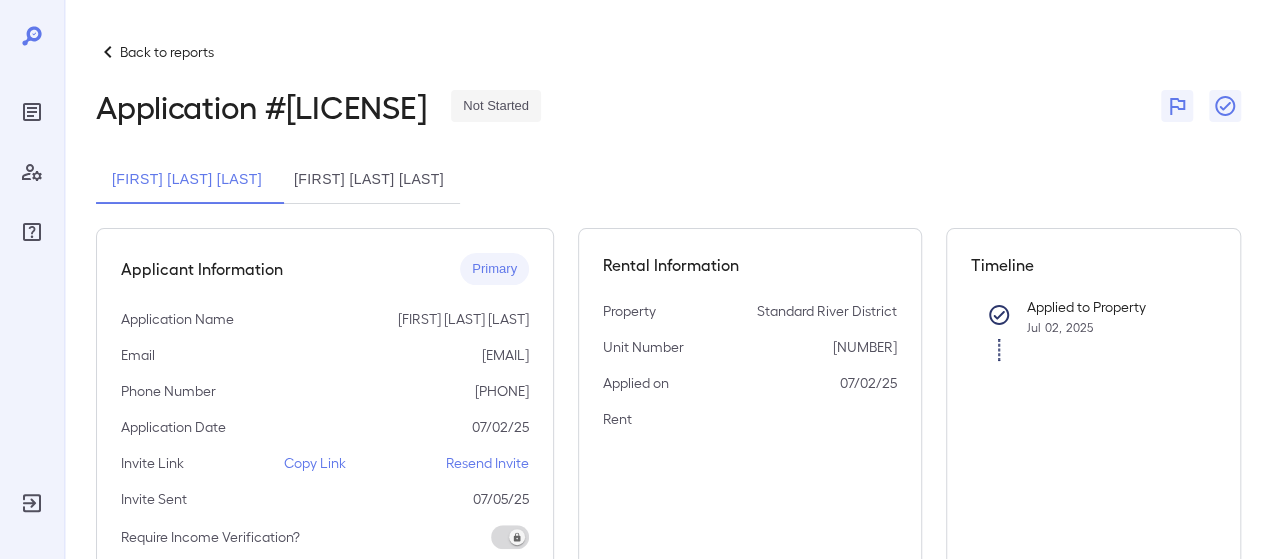 scroll, scrollTop: 44, scrollLeft: 0, axis: vertical 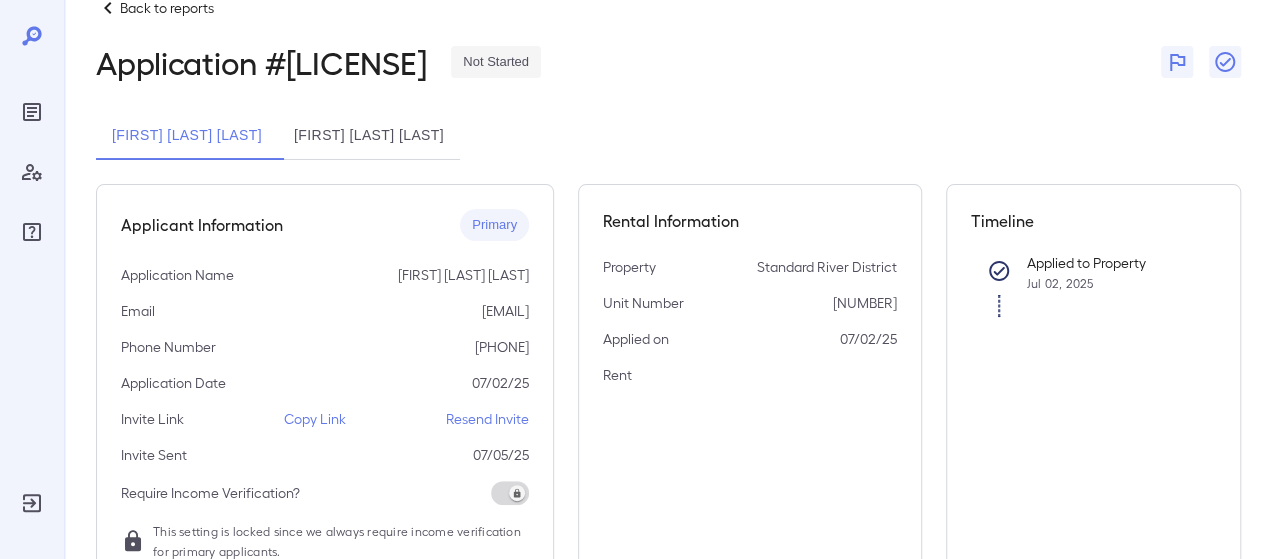 click on "Copy Link" at bounding box center (315, 419) 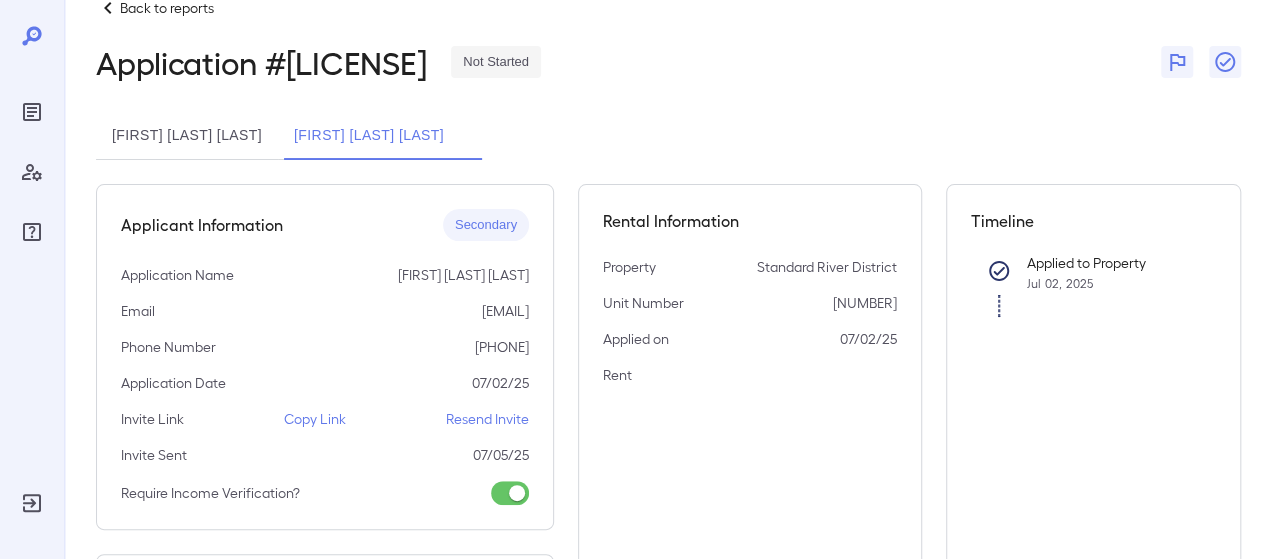 click on "Copy Link" at bounding box center [315, 419] 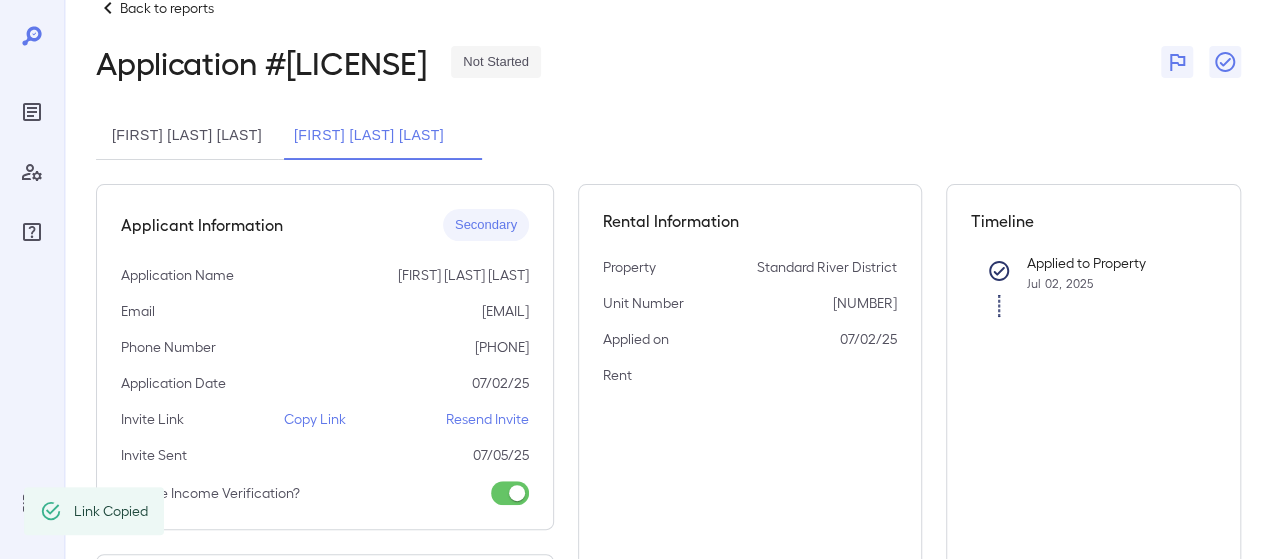 click on "[FIRST] [LAST] [LAST]" at bounding box center [187, 136] 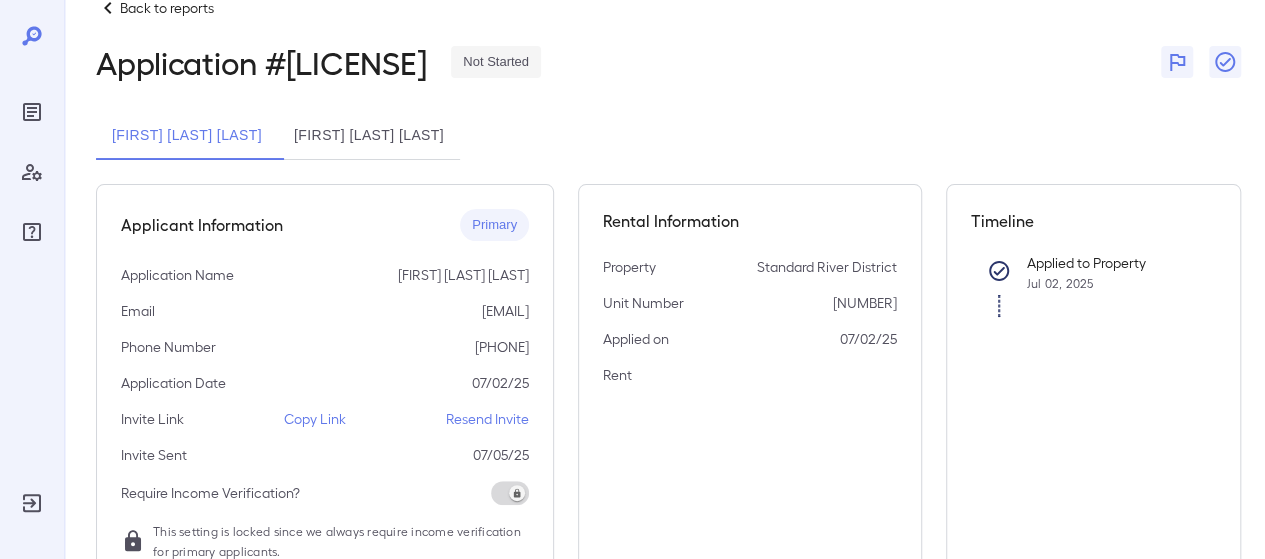 click on "Back to reports Application # [LICENSE] Not Started" at bounding box center [668, 38] 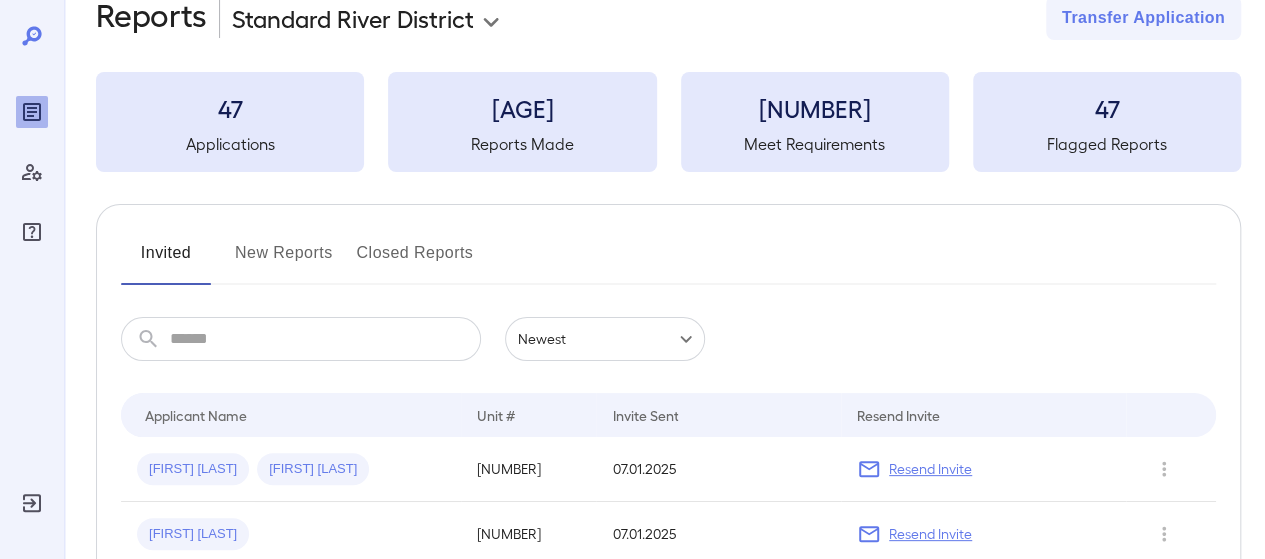 click on "New Reports" at bounding box center (284, 261) 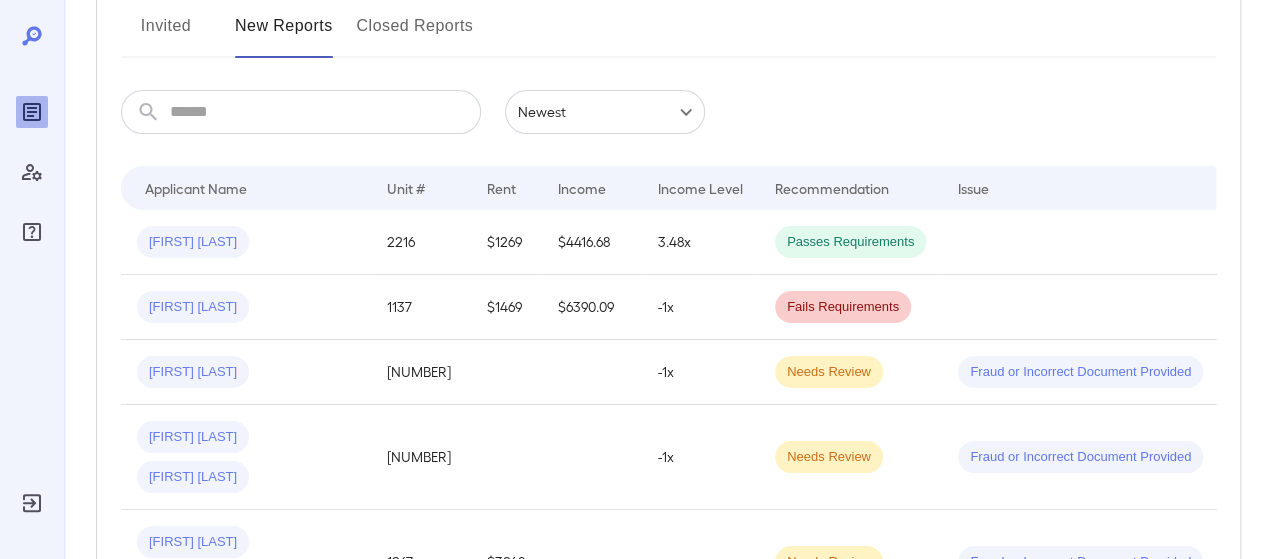 scroll, scrollTop: 296, scrollLeft: 0, axis: vertical 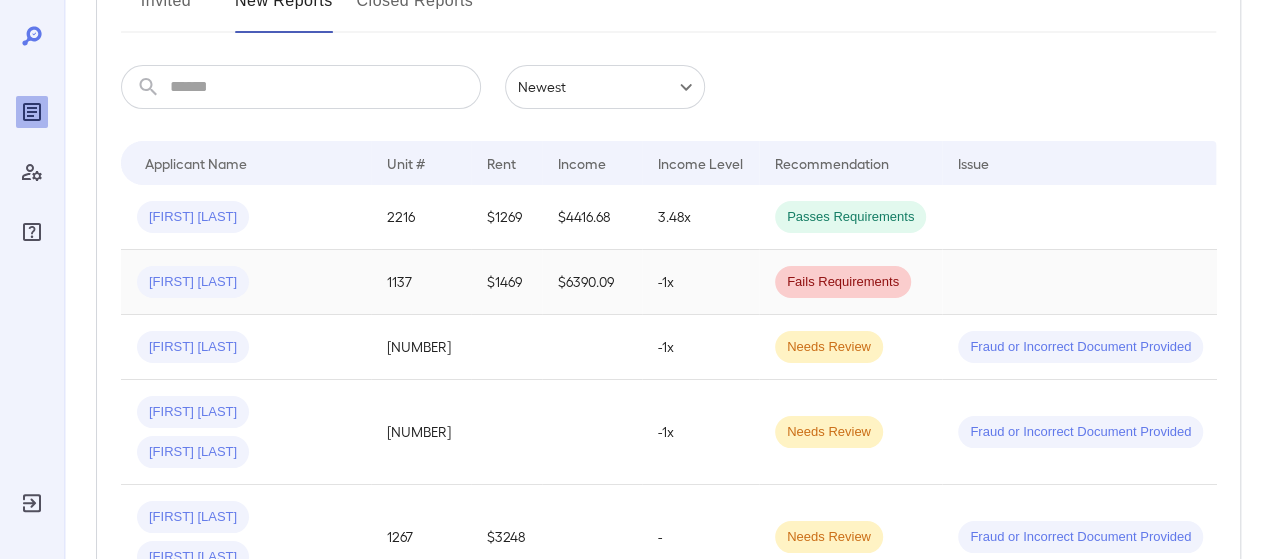click on "[FIRST] [LAST]" at bounding box center (246, 282) 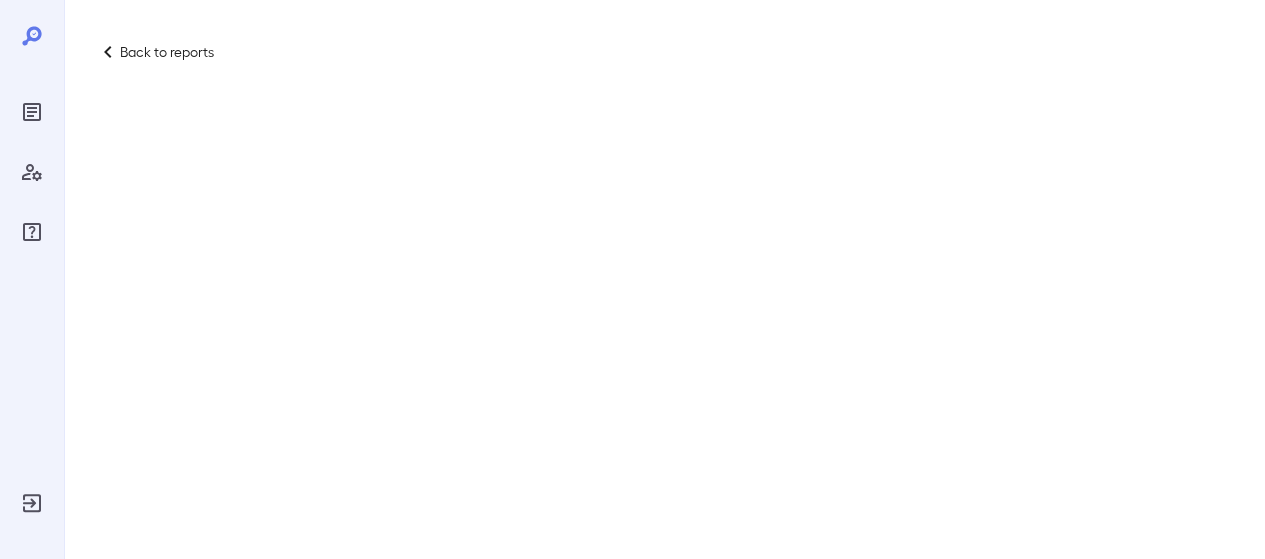 scroll, scrollTop: 0, scrollLeft: 0, axis: both 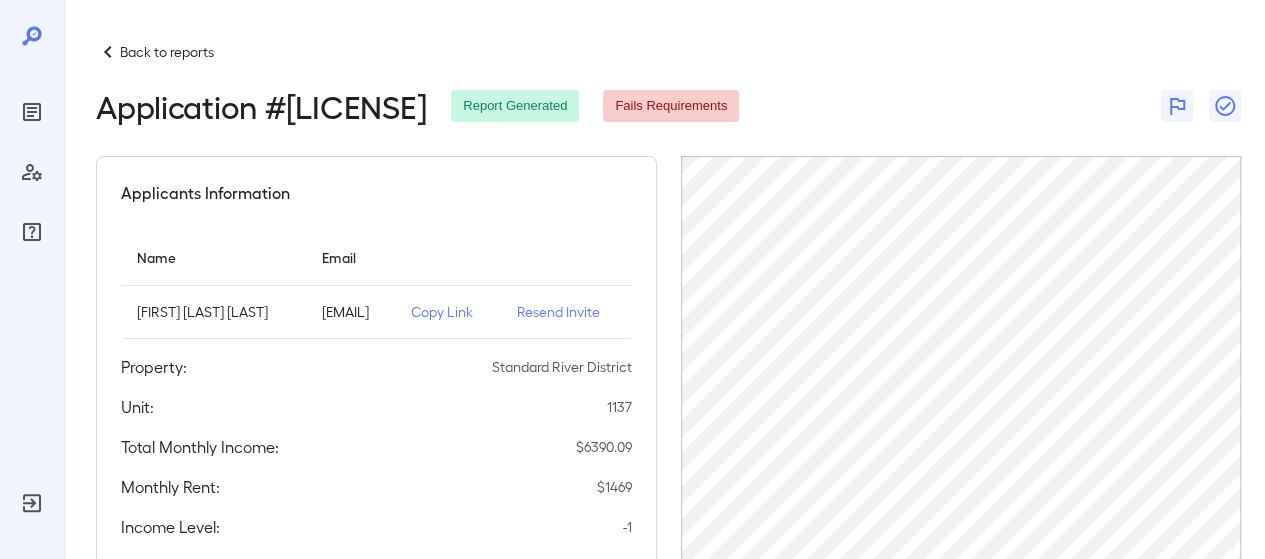 click on "Back to reports" at bounding box center [167, 52] 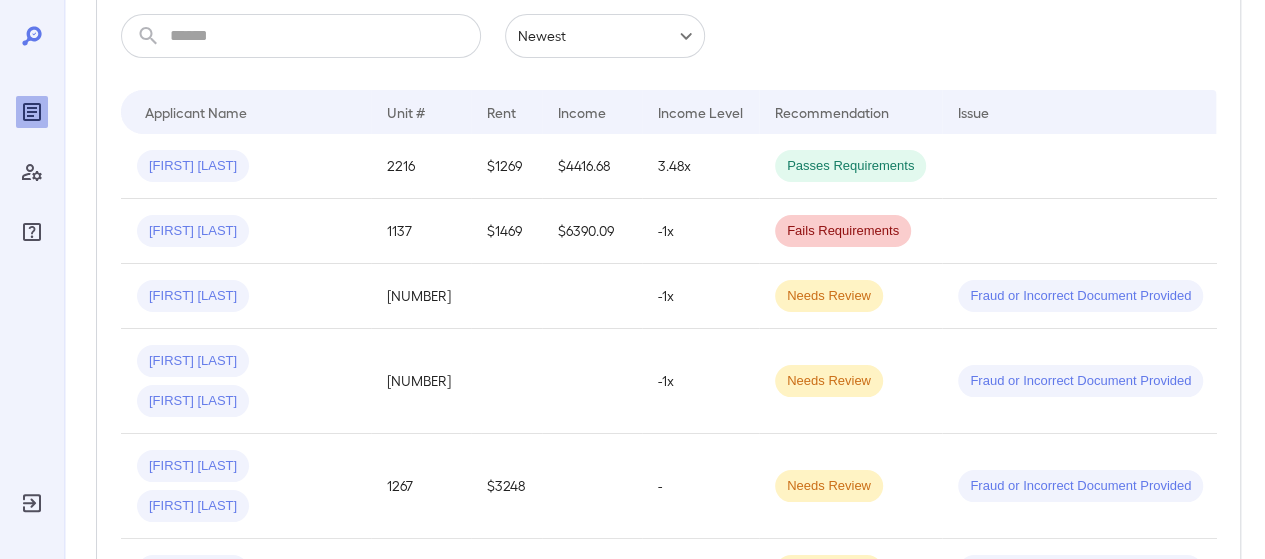 scroll, scrollTop: 348, scrollLeft: 0, axis: vertical 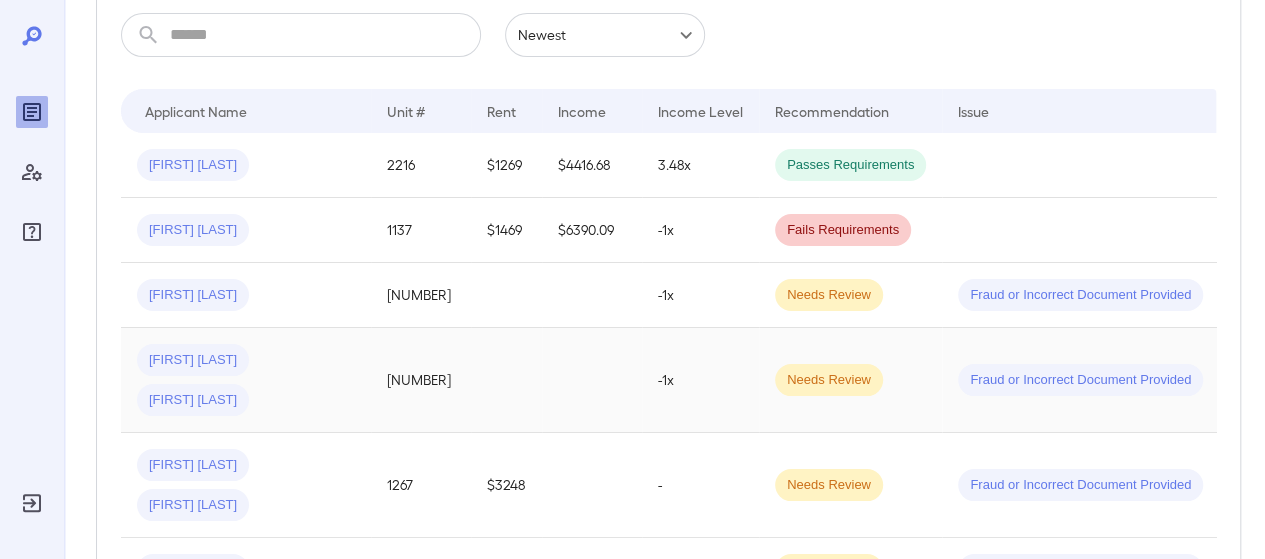 click at bounding box center (506, 380) 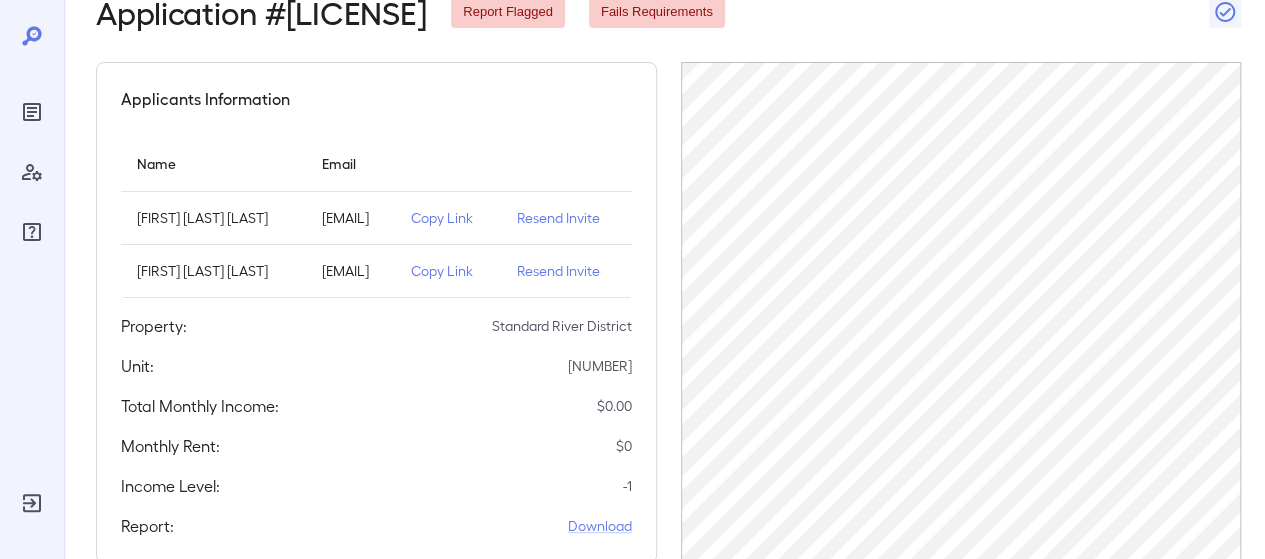scroll, scrollTop: 92, scrollLeft: 0, axis: vertical 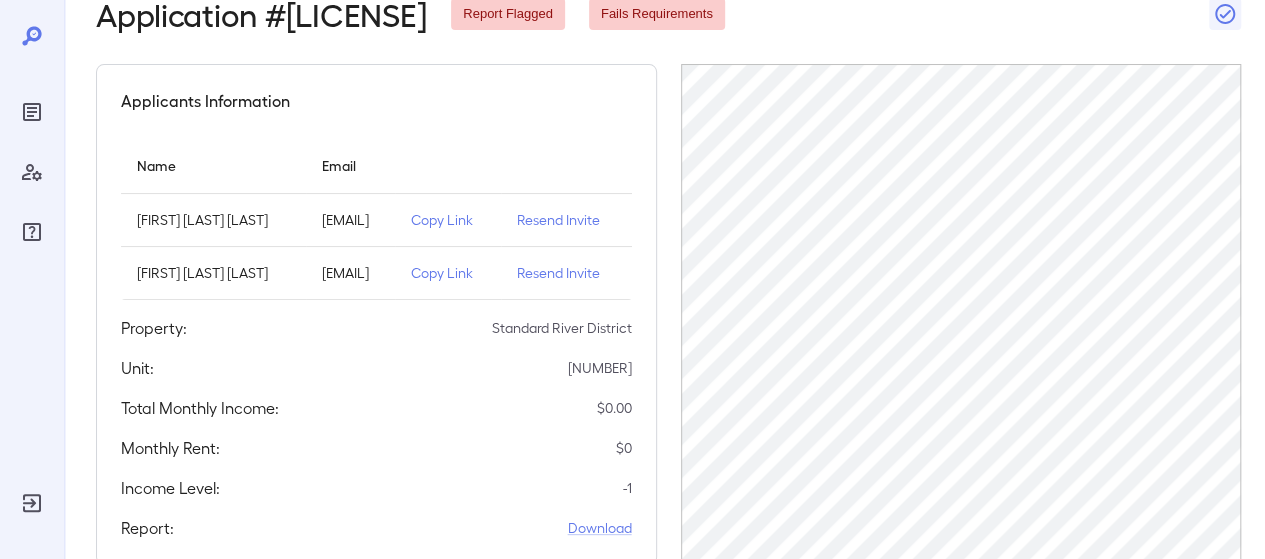 click on "Copy Link" at bounding box center [448, 220] 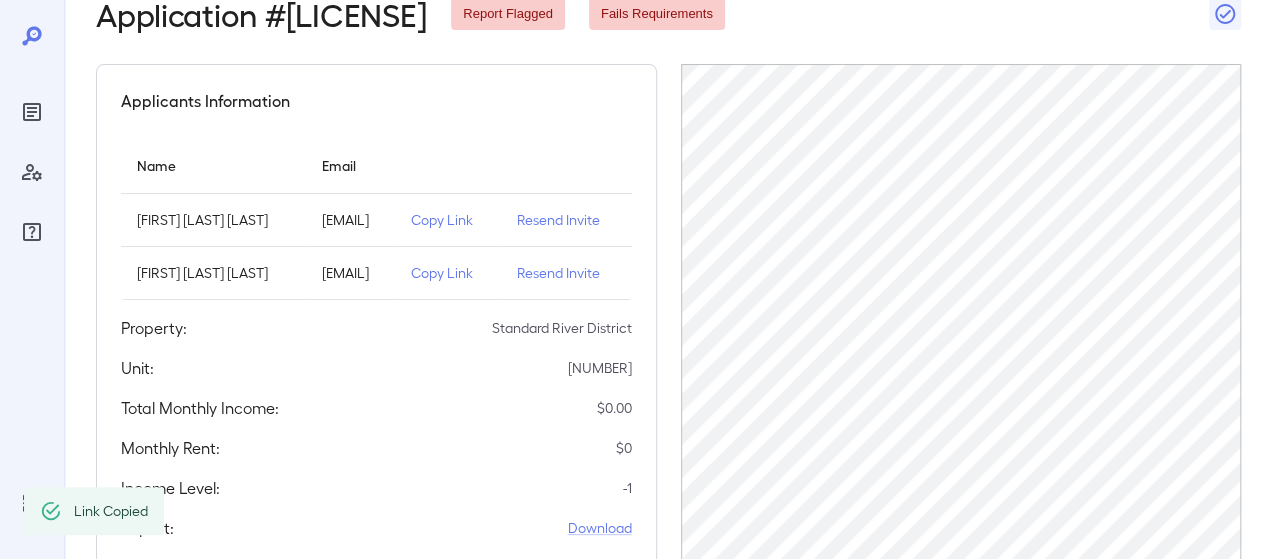 scroll, scrollTop: 0, scrollLeft: 0, axis: both 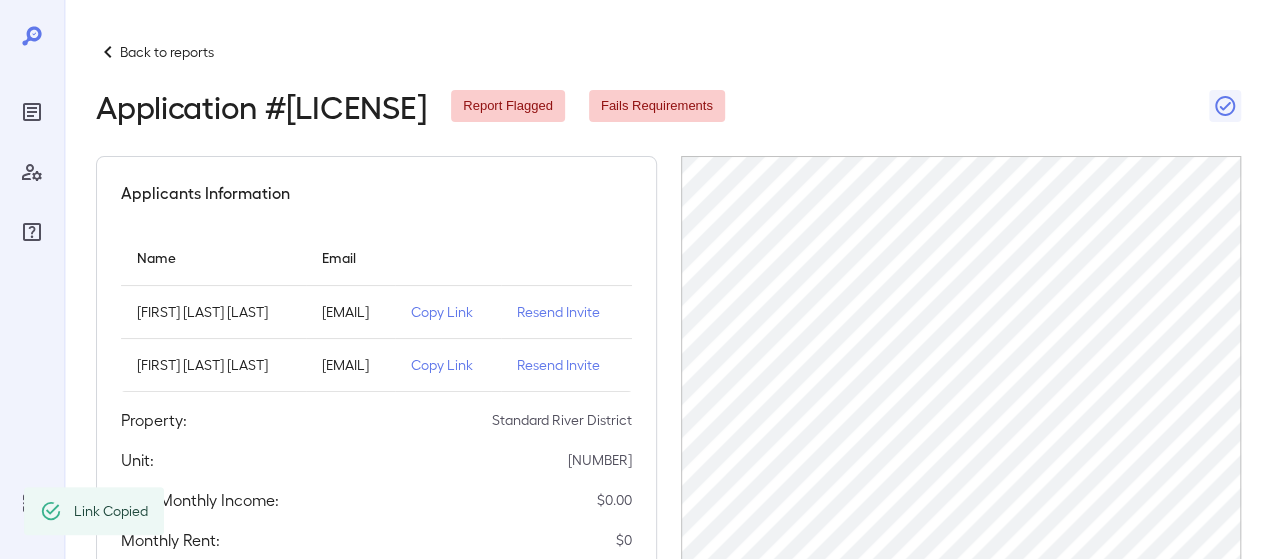 click on "Back to reports" at bounding box center (668, 52) 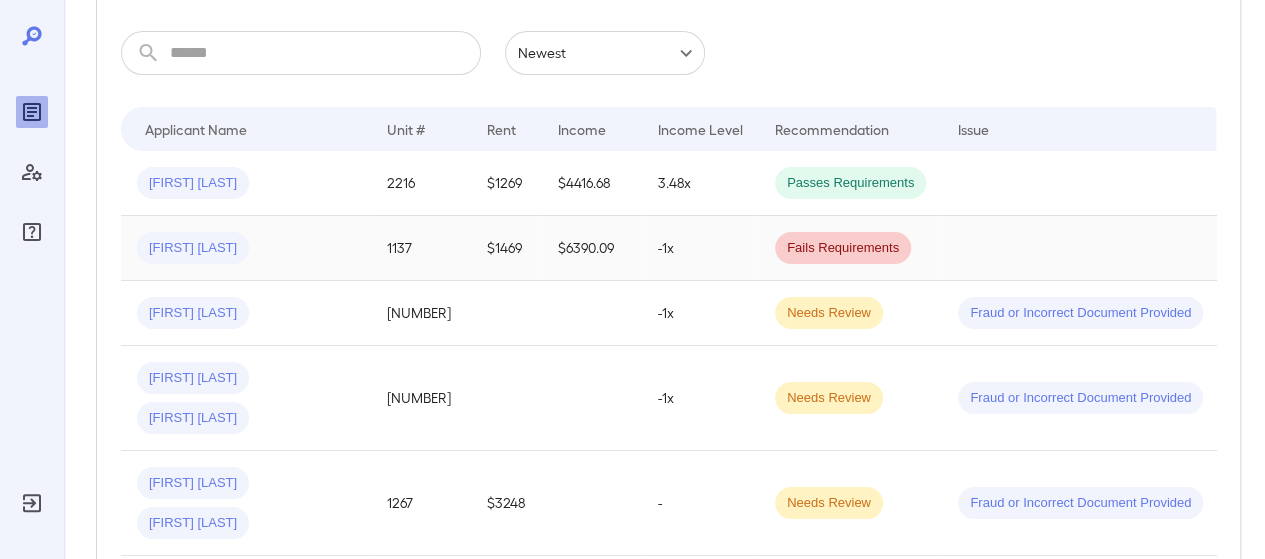scroll, scrollTop: 332, scrollLeft: 0, axis: vertical 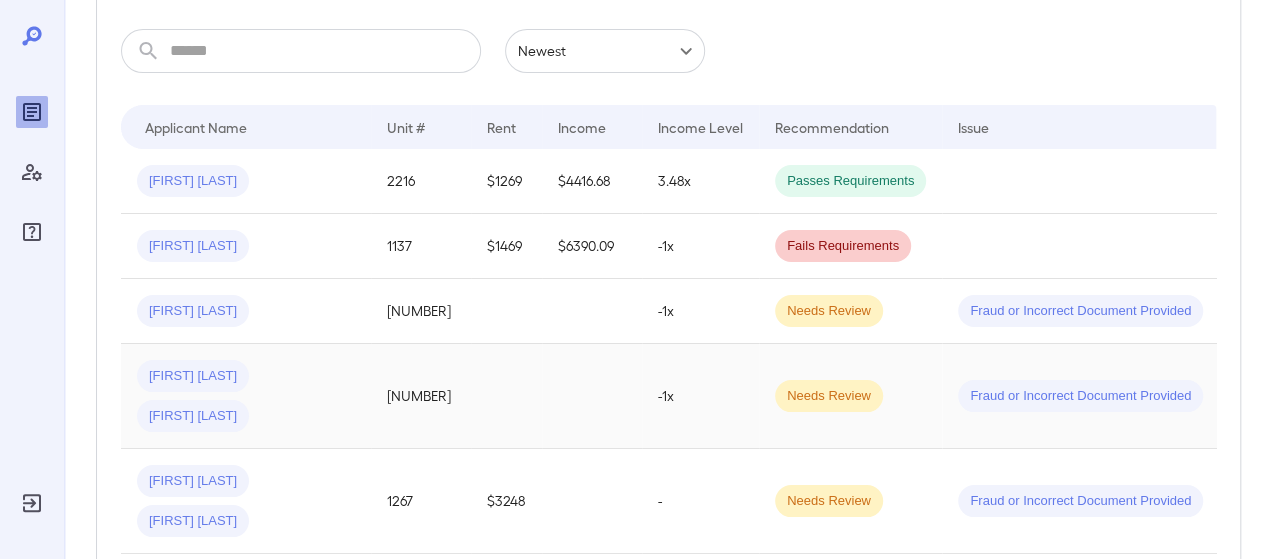 click on "[NUMBER]" at bounding box center (421, 396) 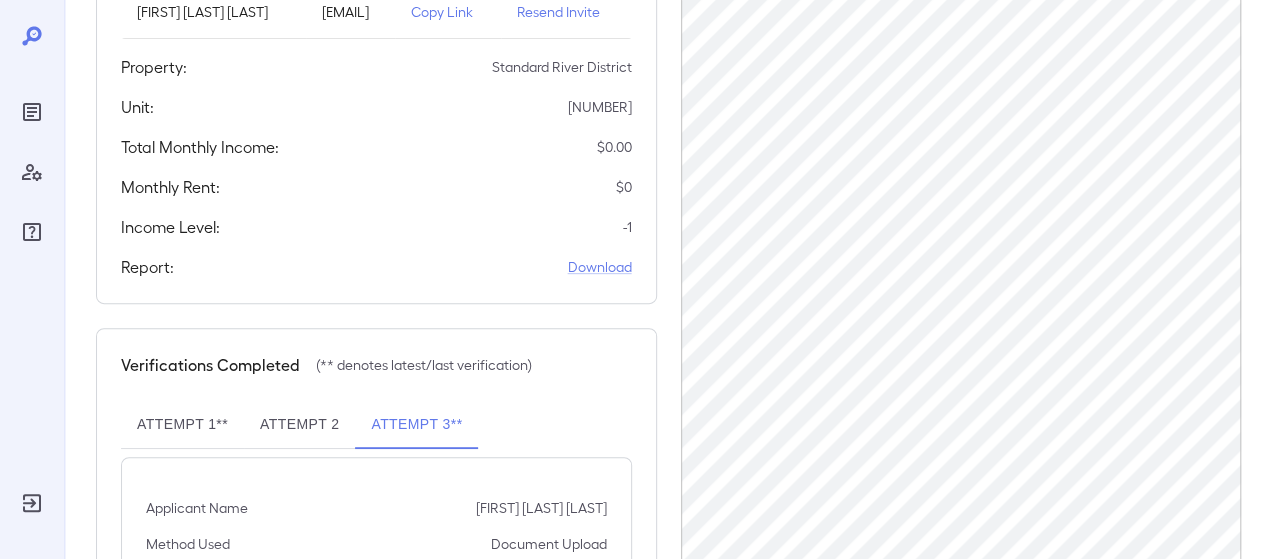 scroll, scrollTop: 212, scrollLeft: 0, axis: vertical 